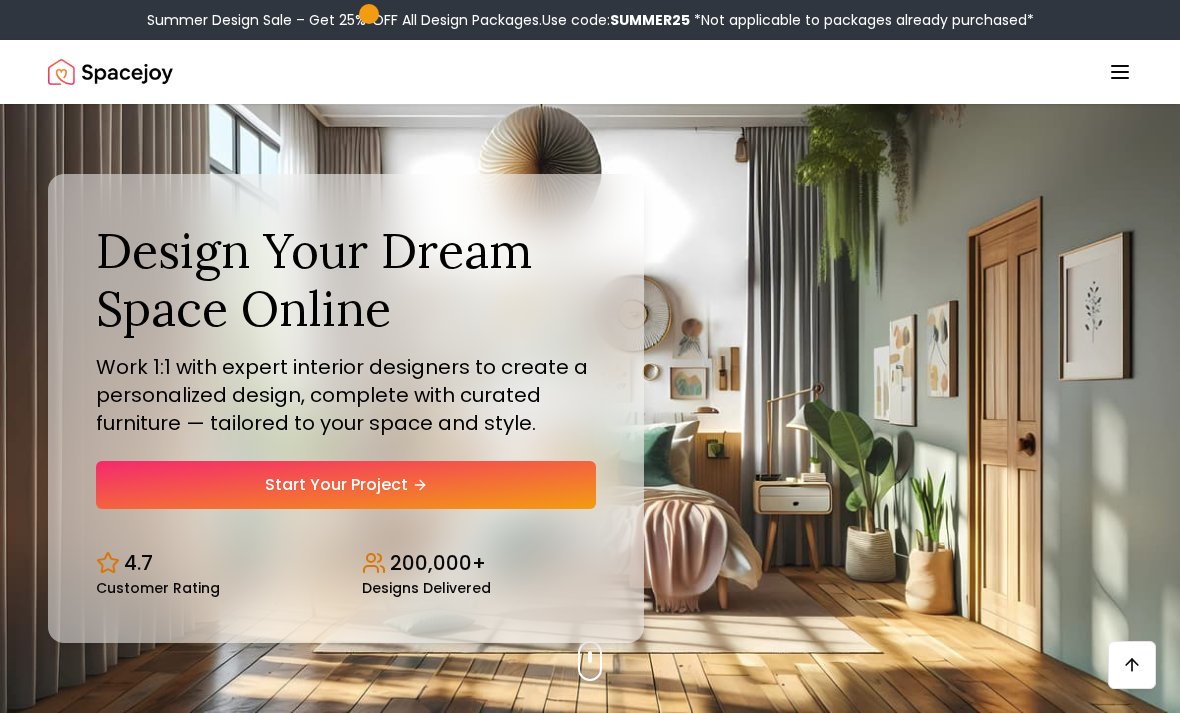 scroll, scrollTop: 684, scrollLeft: 0, axis: vertical 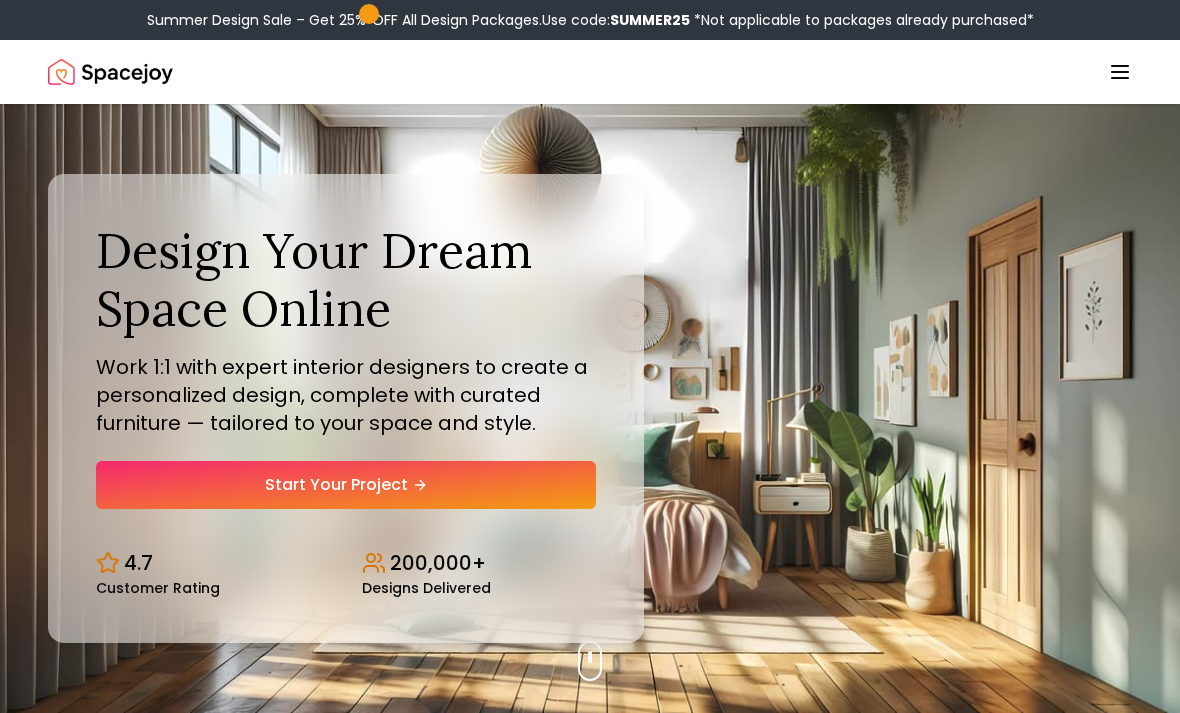 click on "Start Your Project" at bounding box center (346, 485) 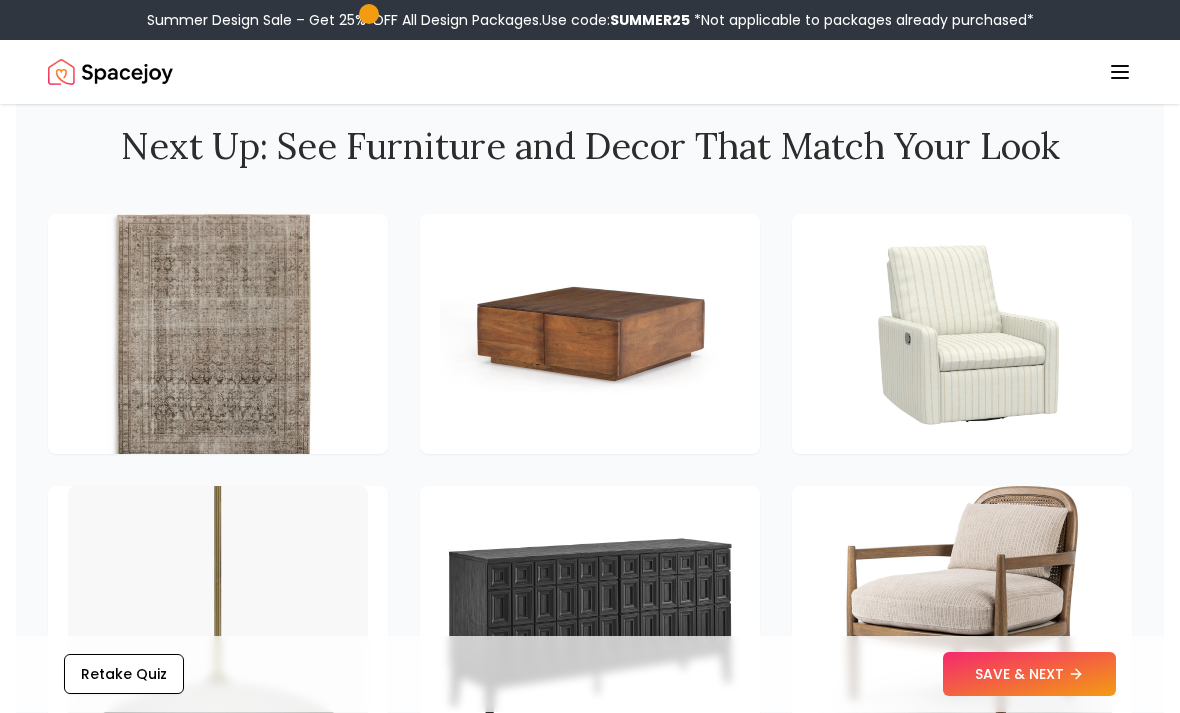 scroll, scrollTop: 2840, scrollLeft: 0, axis: vertical 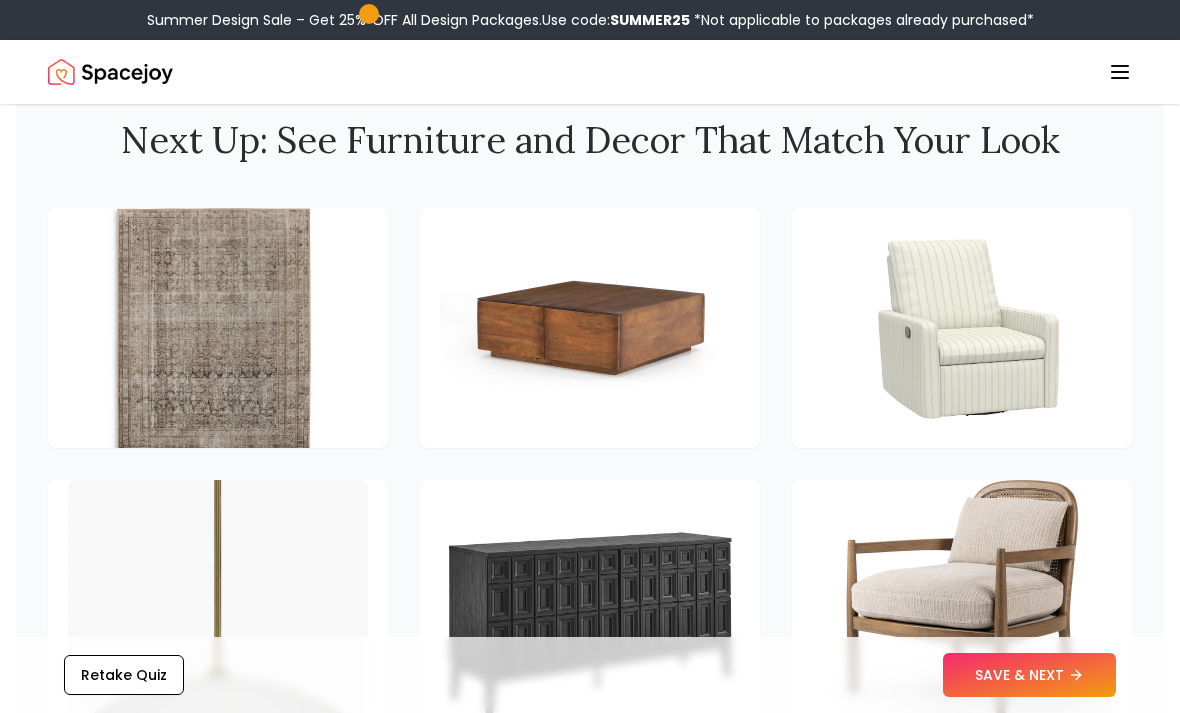 click at bounding box center (218, 328) 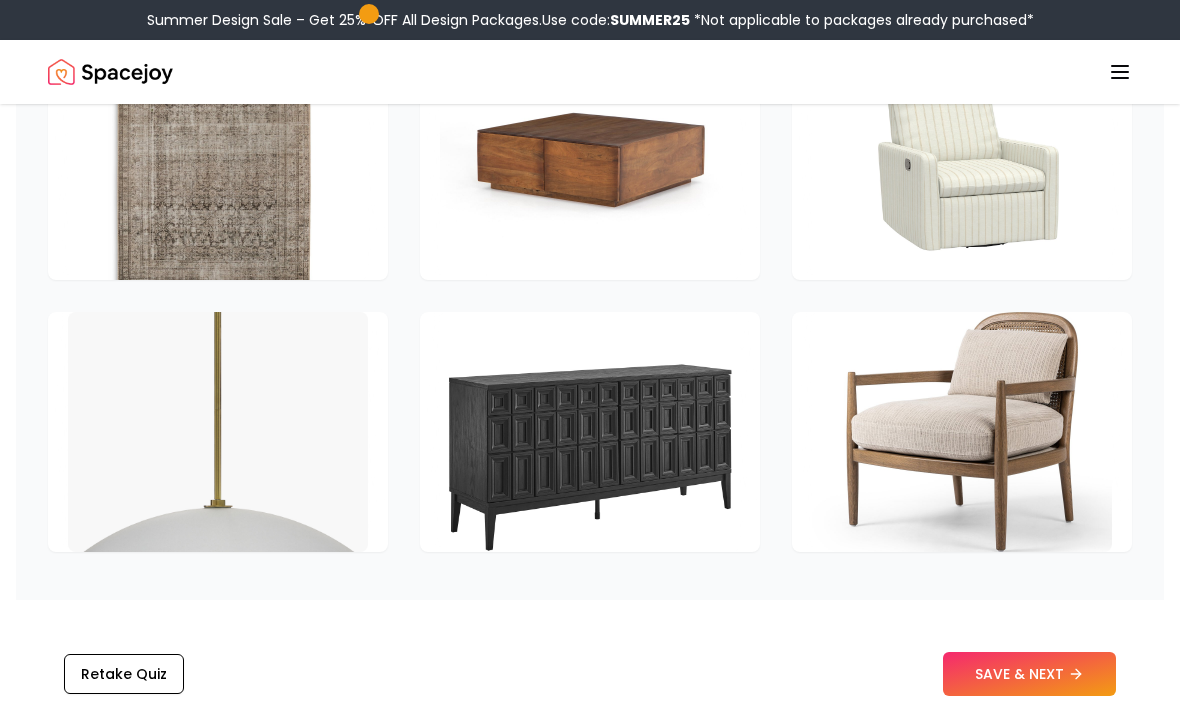 scroll, scrollTop: 3036, scrollLeft: 0, axis: vertical 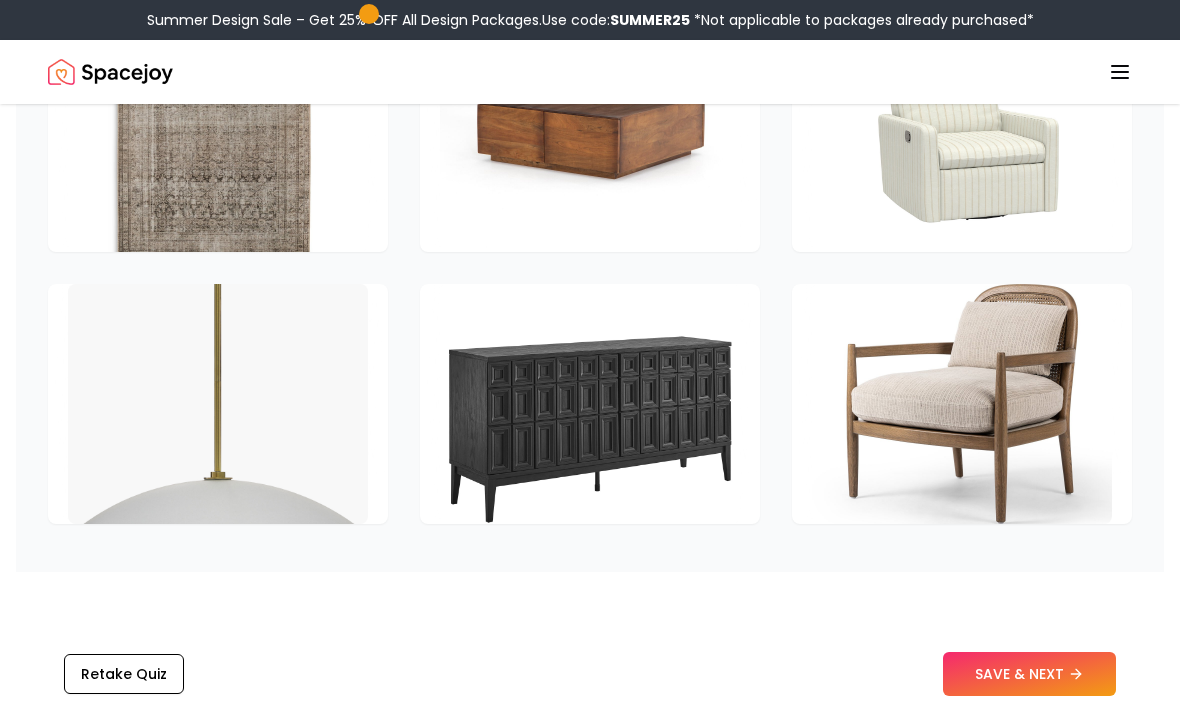 click on "SAVE & NEXT" at bounding box center (1029, 674) 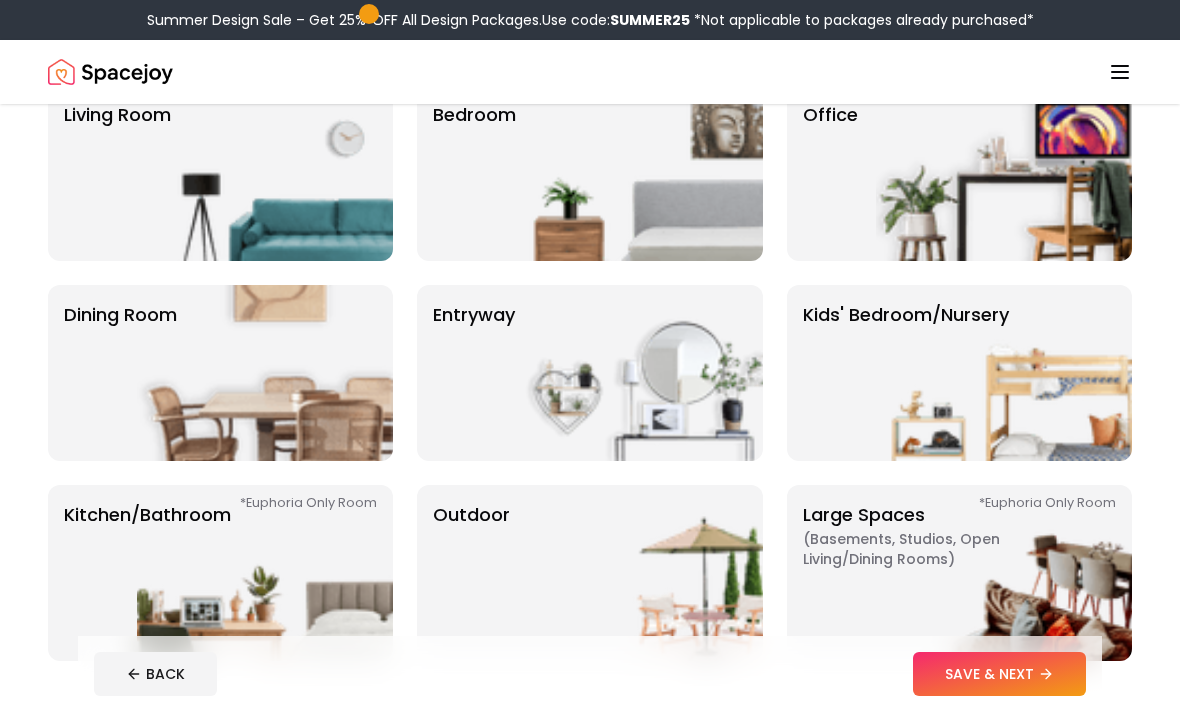 scroll, scrollTop: 190, scrollLeft: 0, axis: vertical 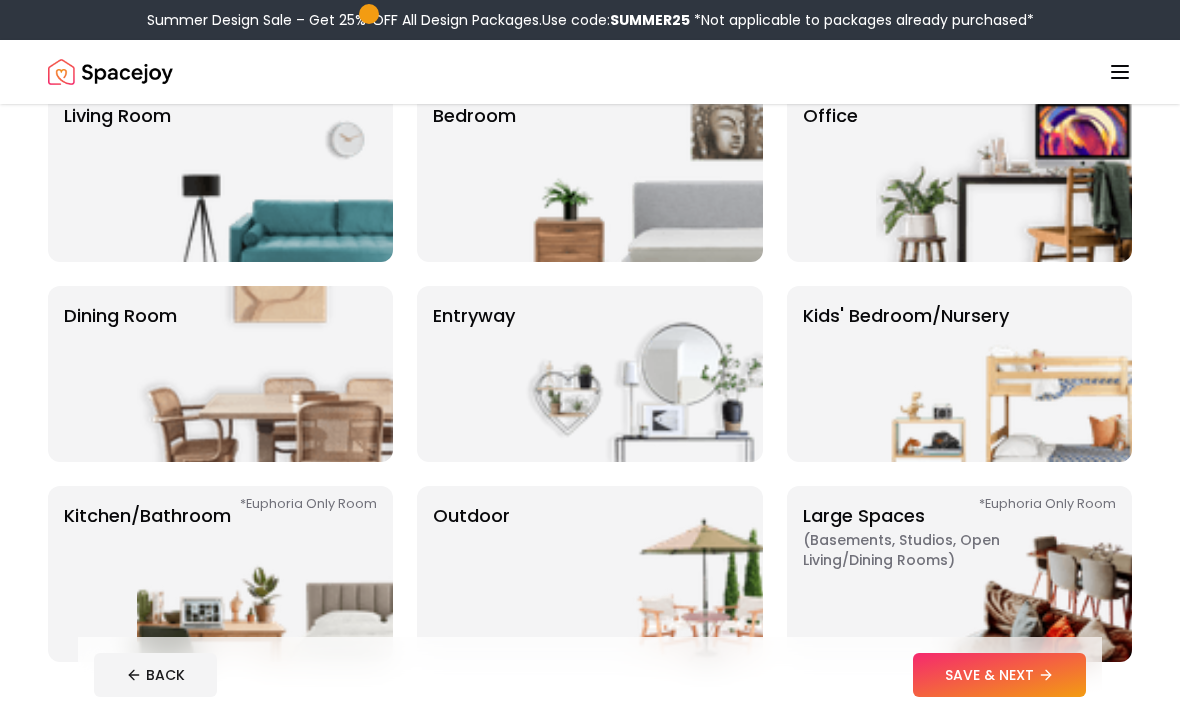 click at bounding box center [635, 174] 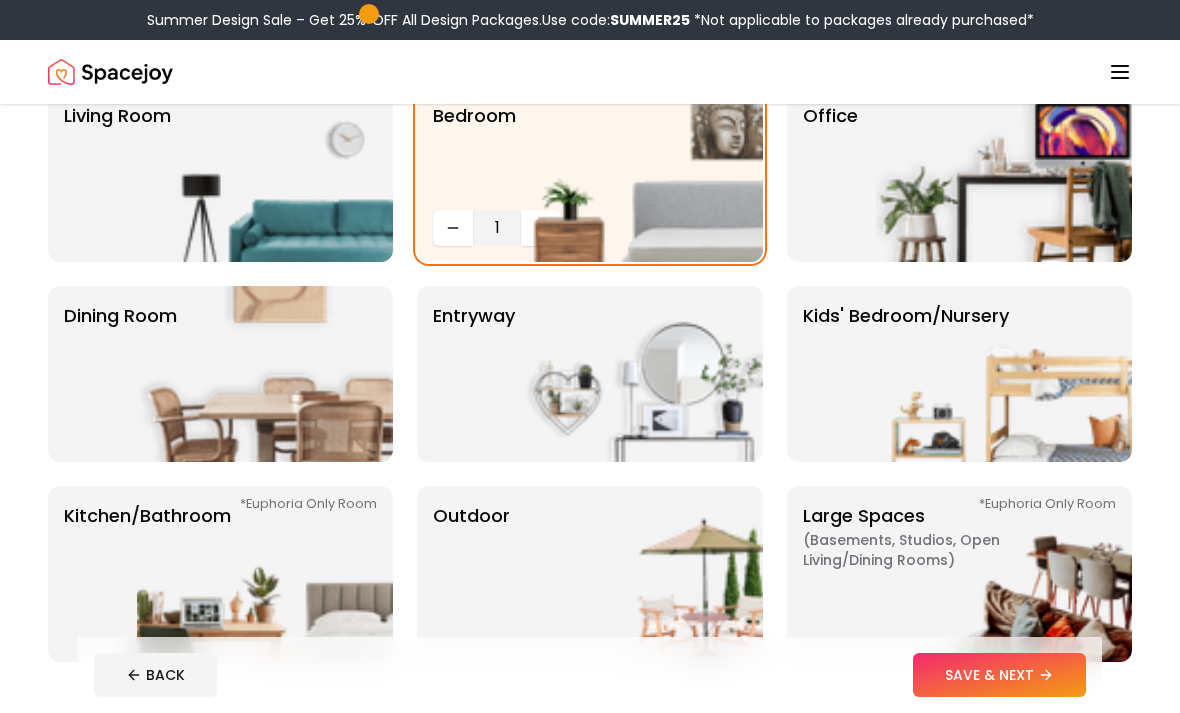 click 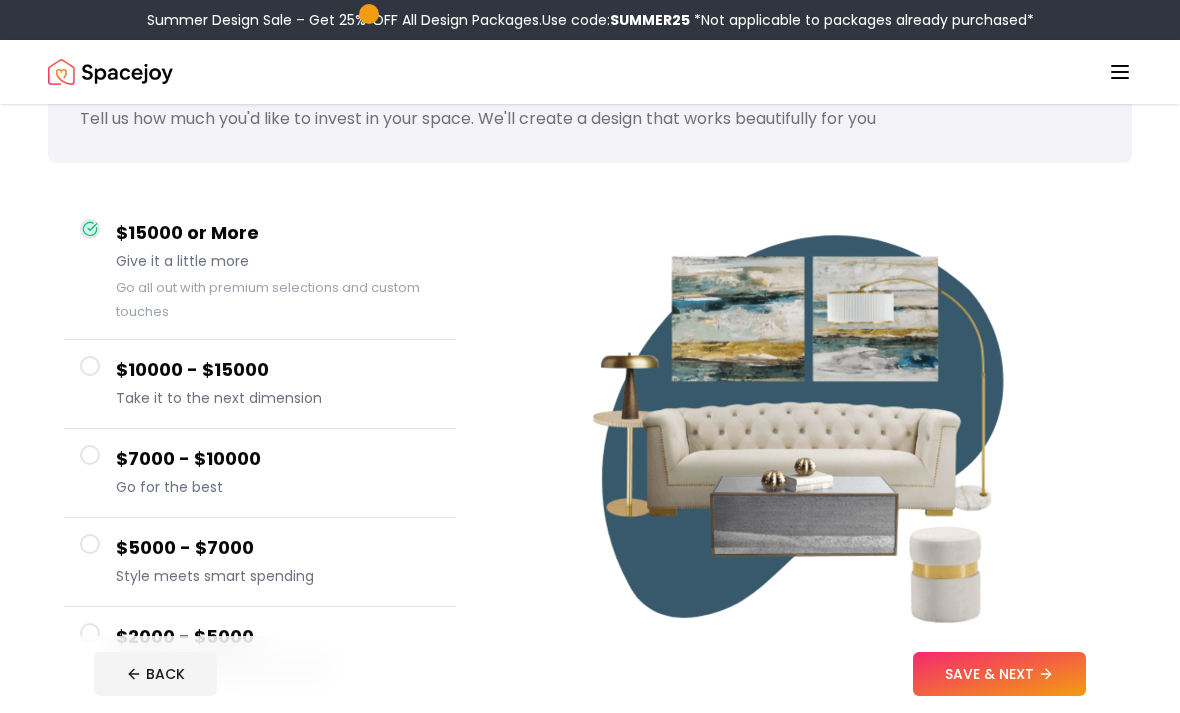 scroll, scrollTop: 118, scrollLeft: 0, axis: vertical 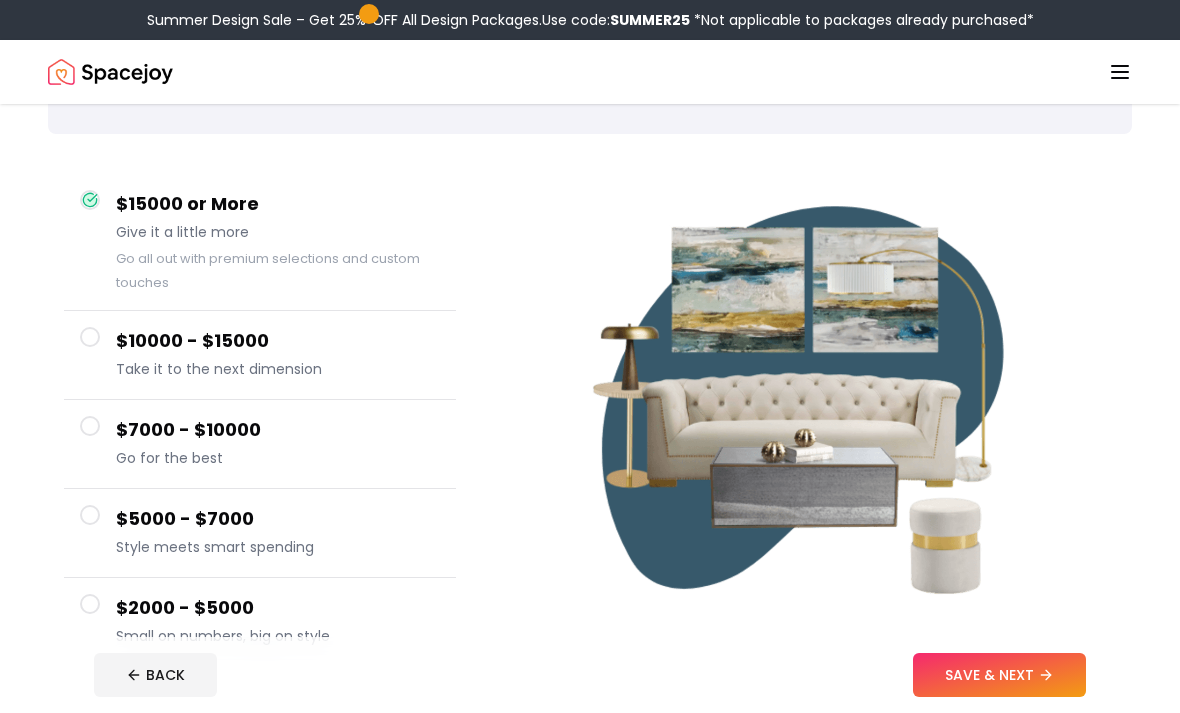click on "$7000 - $10000 Go for the best" at bounding box center (260, 444) 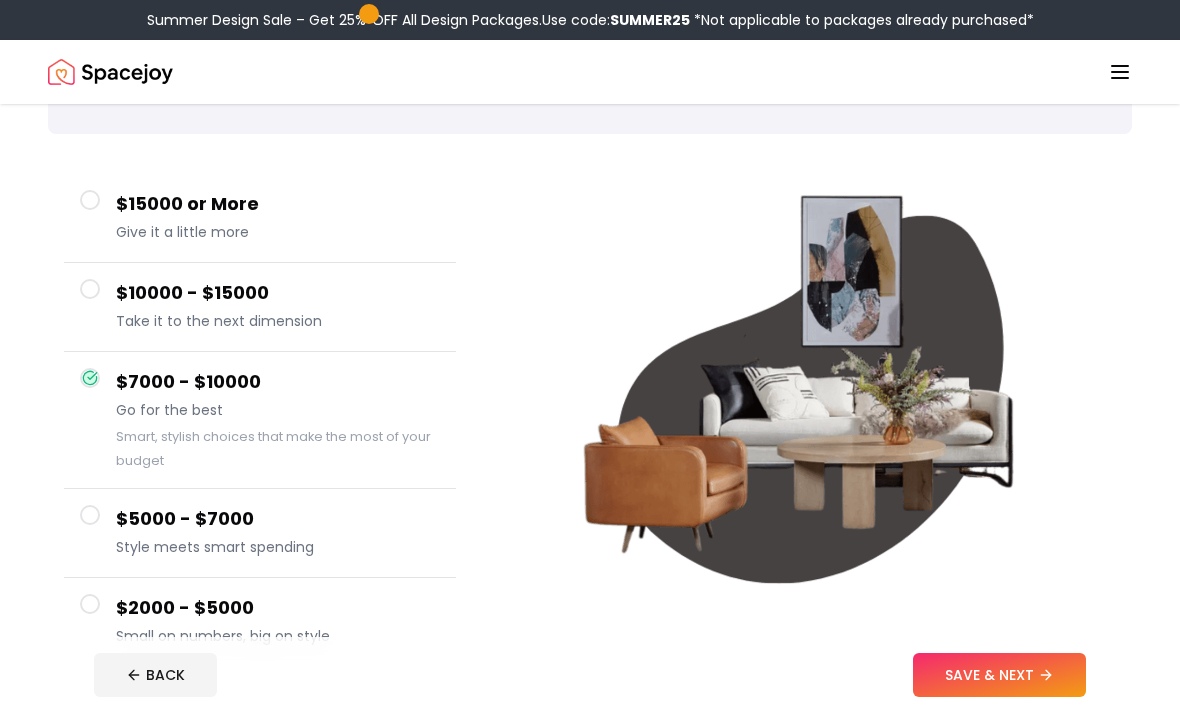 click 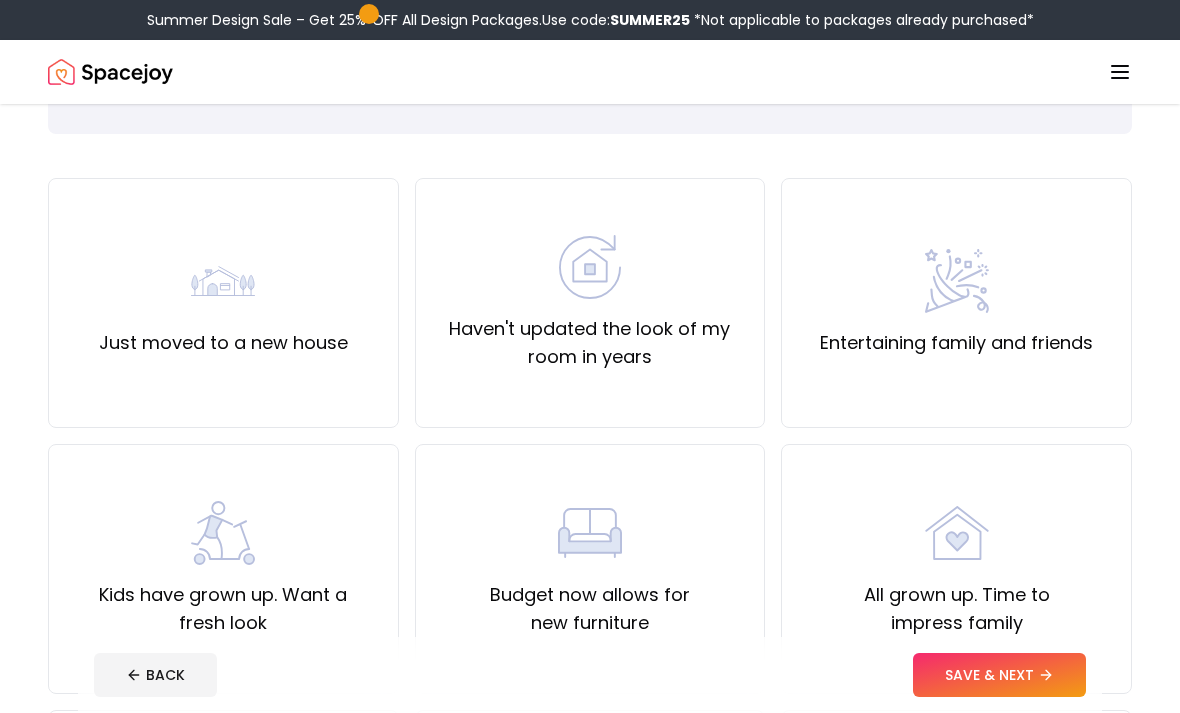 scroll, scrollTop: 0, scrollLeft: 0, axis: both 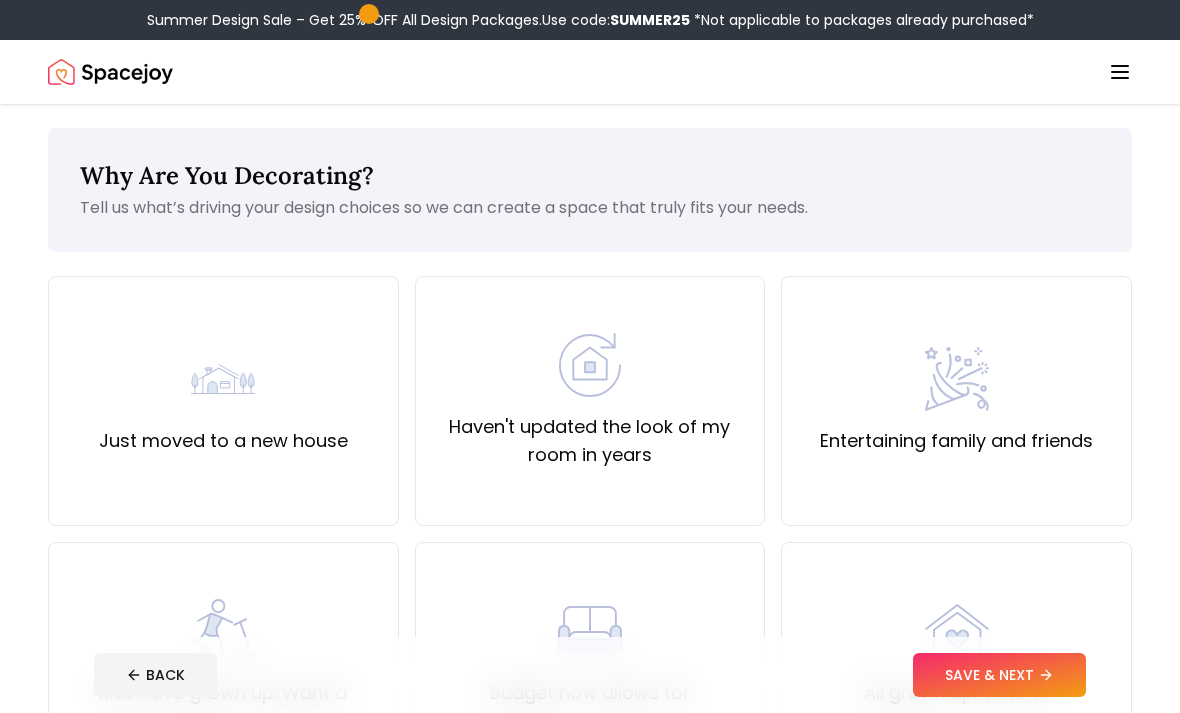 click on "Just moved to a new house" at bounding box center [223, 441] 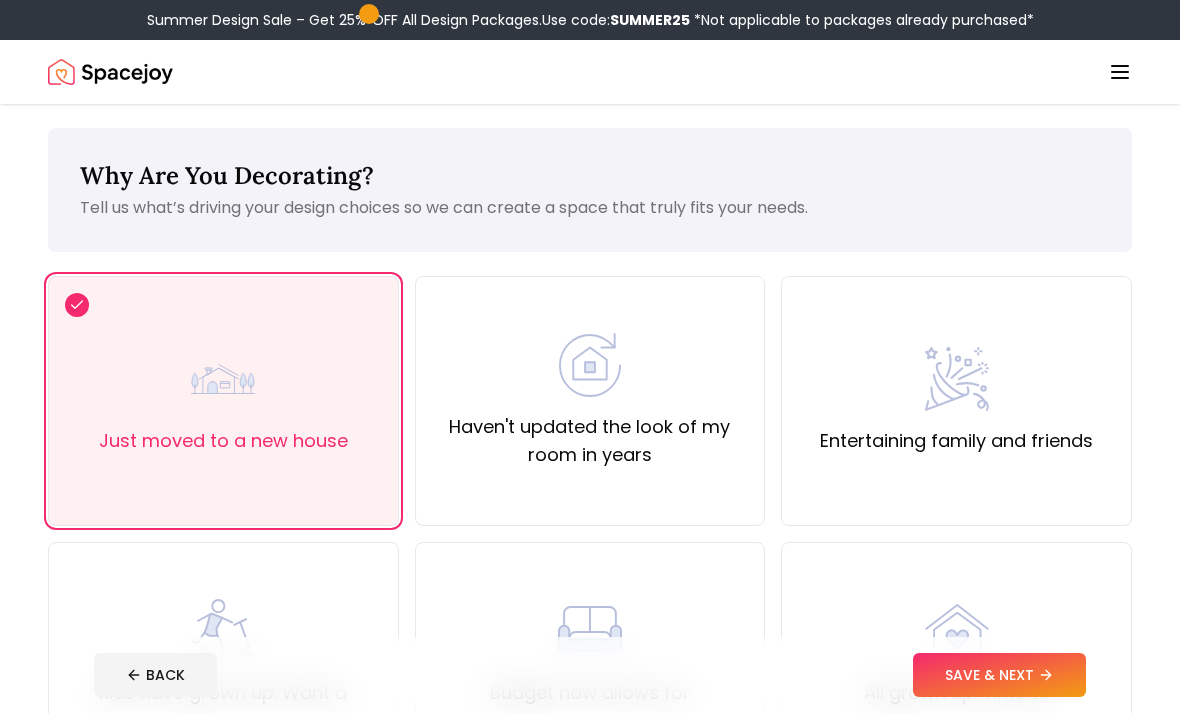 click on "SAVE & NEXT" at bounding box center (999, 675) 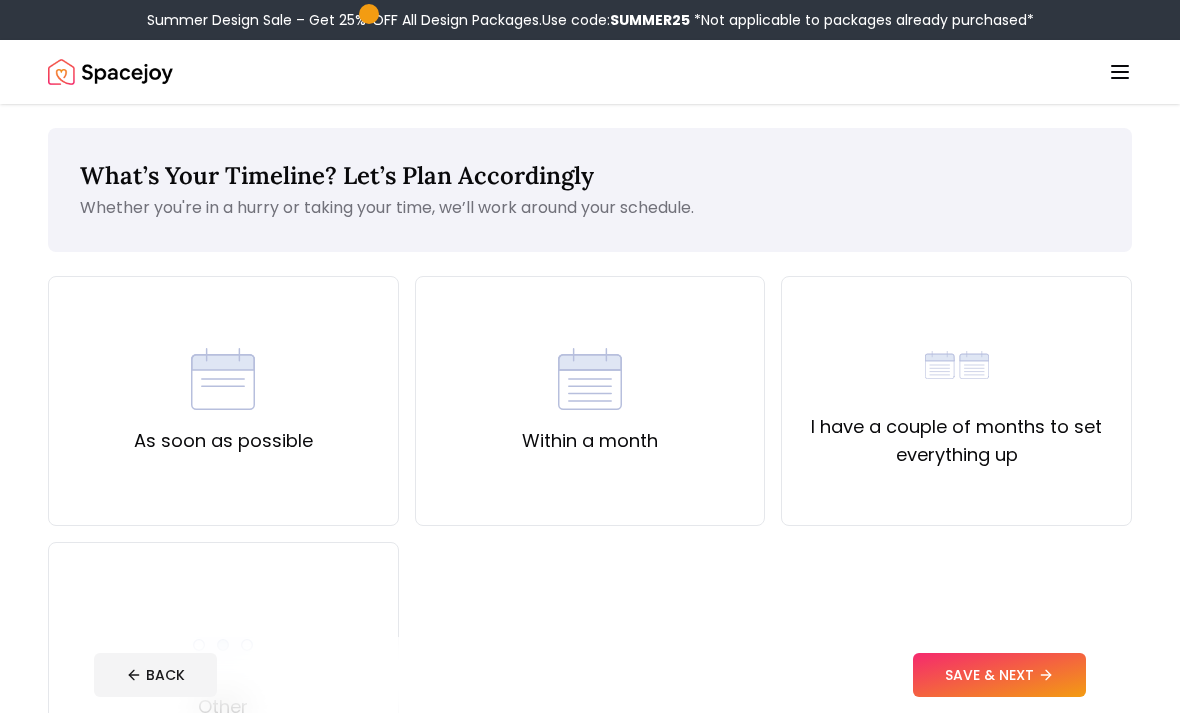 click on "I have a couple of months to set everything up" at bounding box center (956, 401) 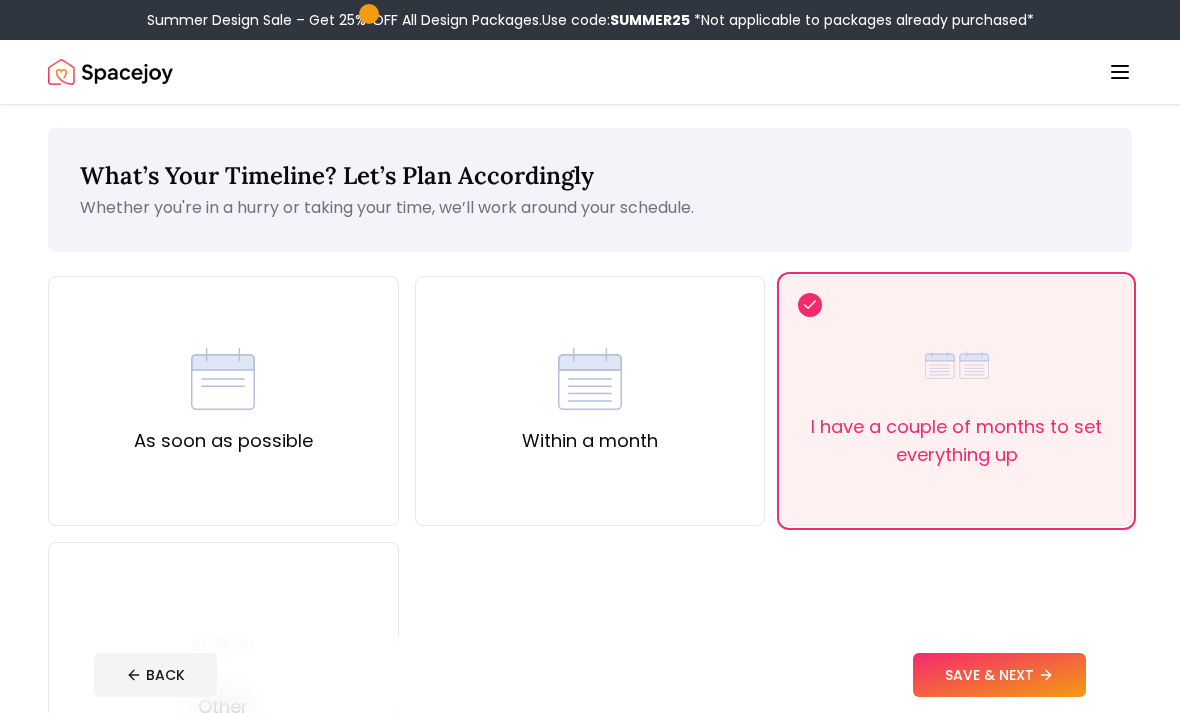 click on "SAVE & NEXT" at bounding box center [999, 675] 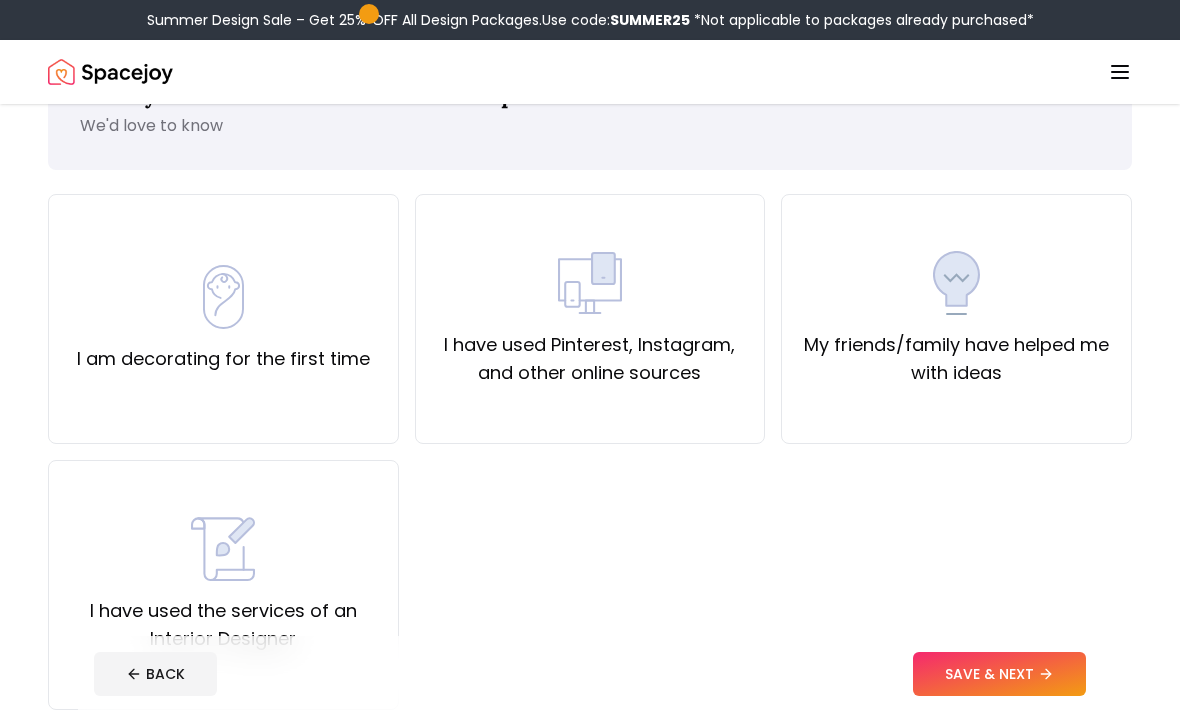 scroll, scrollTop: 82, scrollLeft: 0, axis: vertical 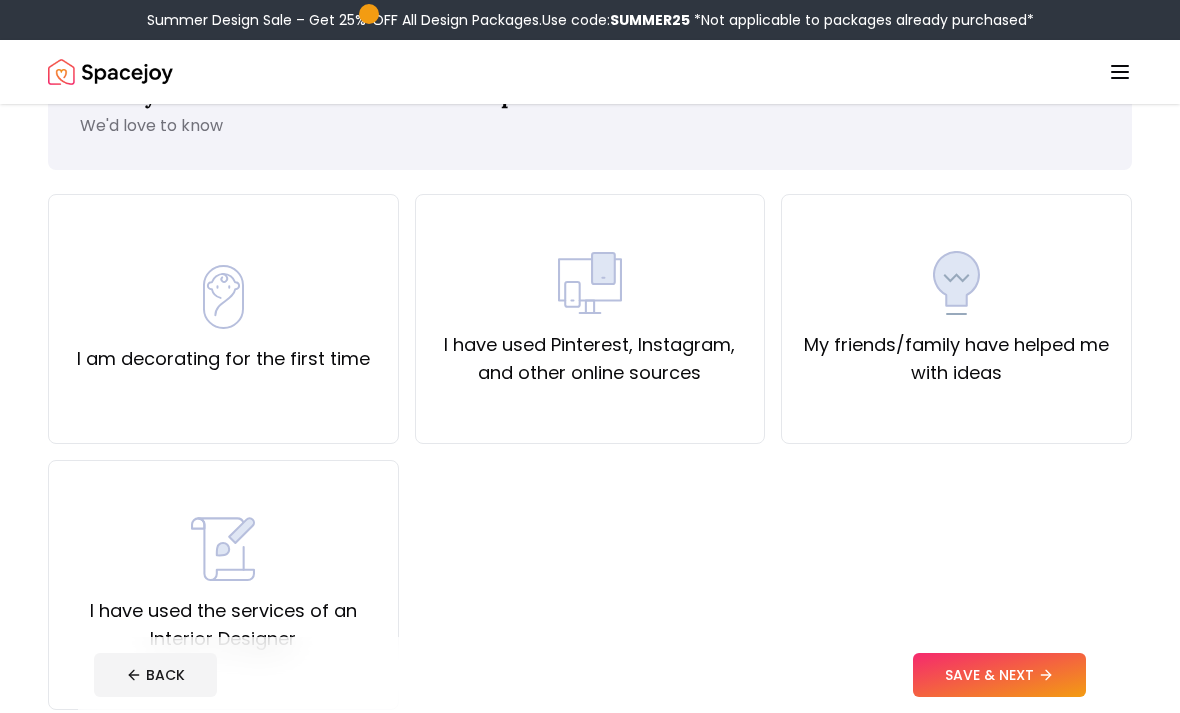 click on "My friends/family have helped me with ideas" at bounding box center [956, 319] 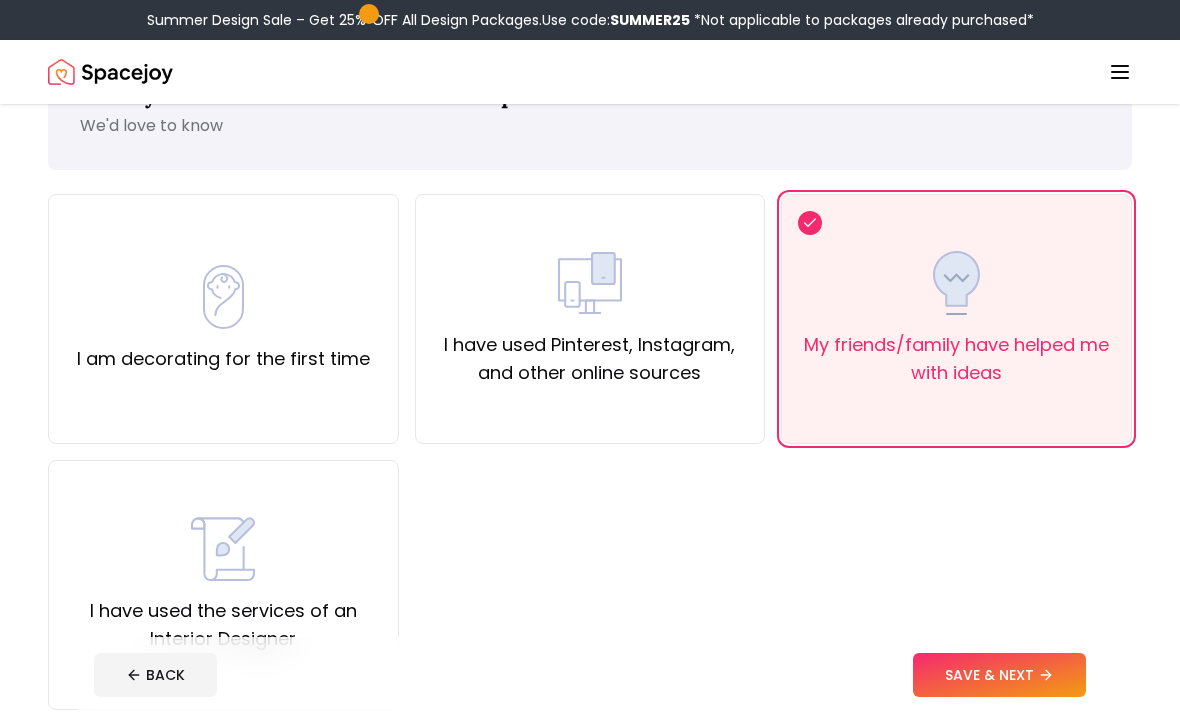 click on "SAVE & NEXT" at bounding box center (999, 675) 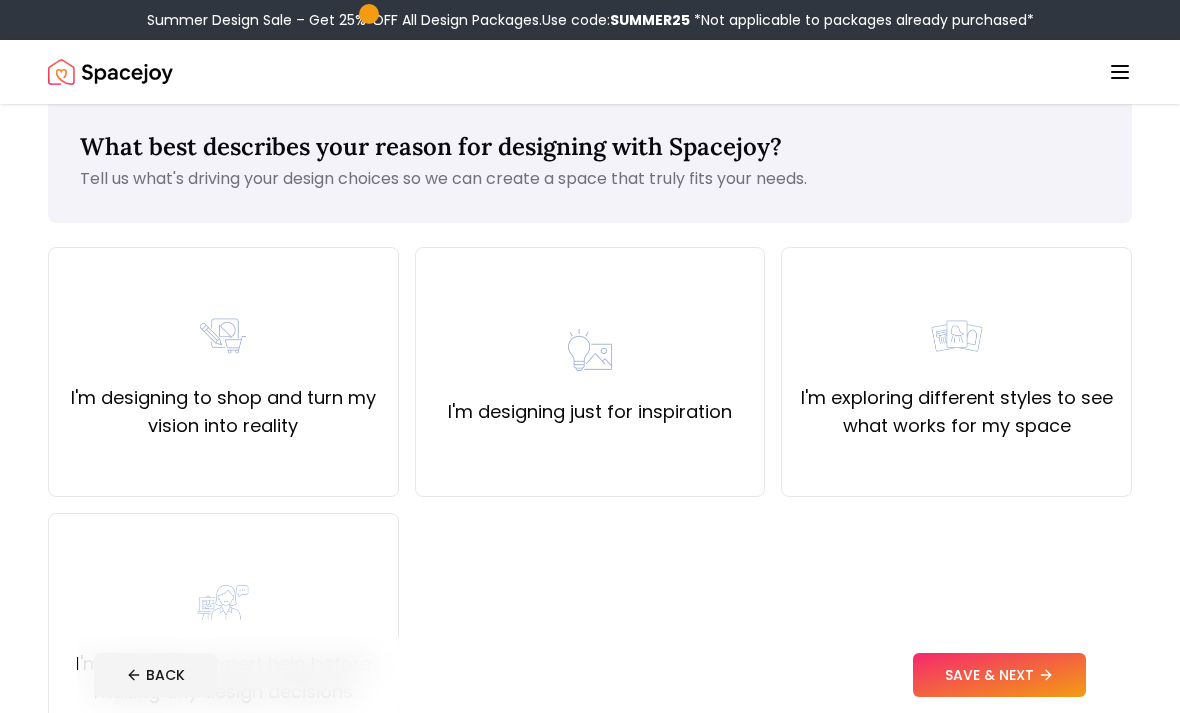 scroll, scrollTop: 31, scrollLeft: 0, axis: vertical 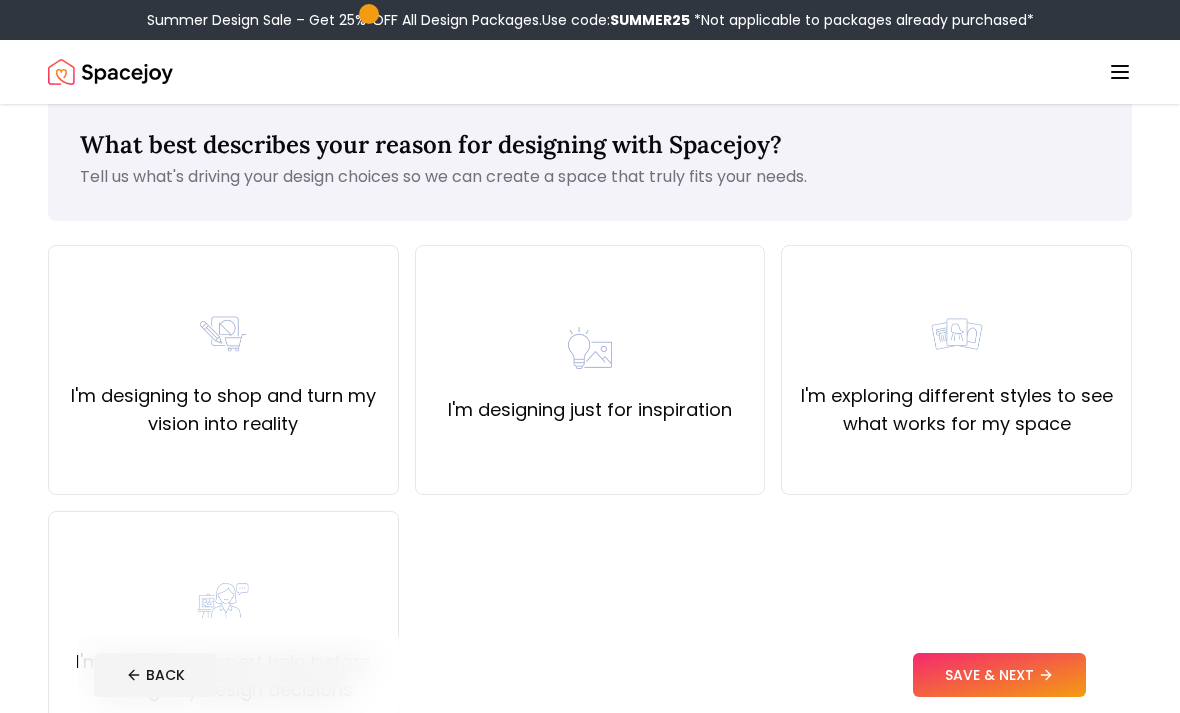 click on "I'm designing to shop and turn my vision into reality" at bounding box center [223, 370] 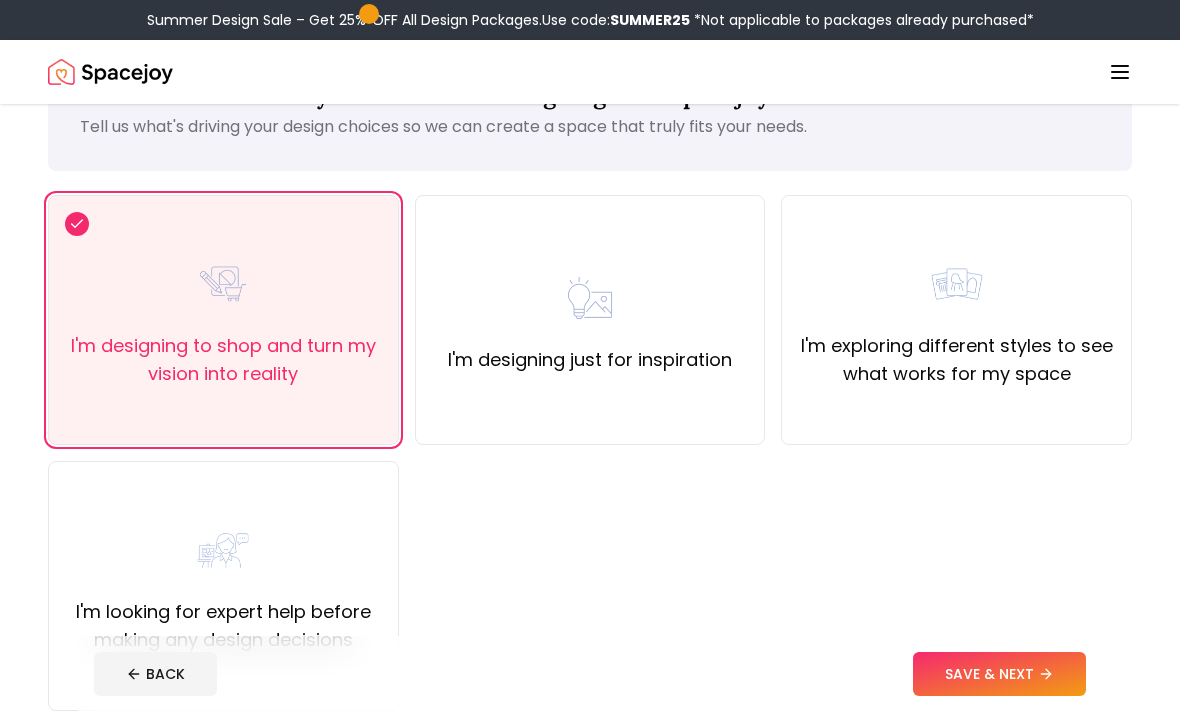 scroll, scrollTop: 81, scrollLeft: 0, axis: vertical 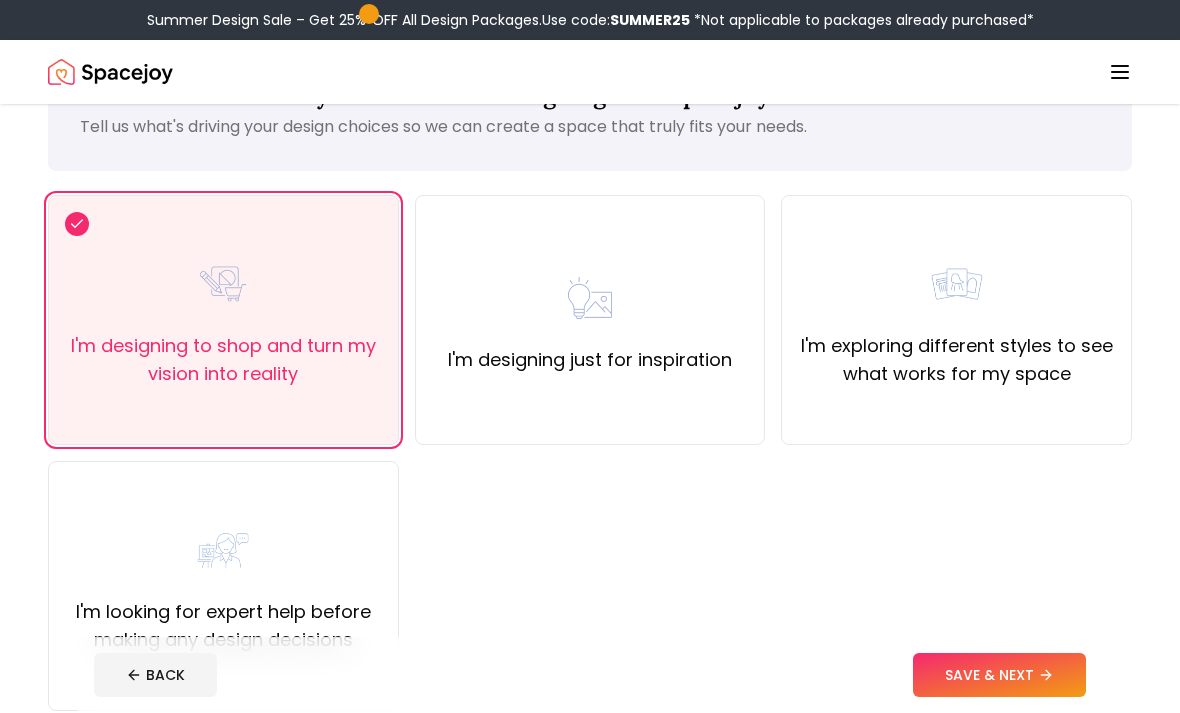 click on "I'm designing to shop and turn my vision into reality" at bounding box center [223, 320] 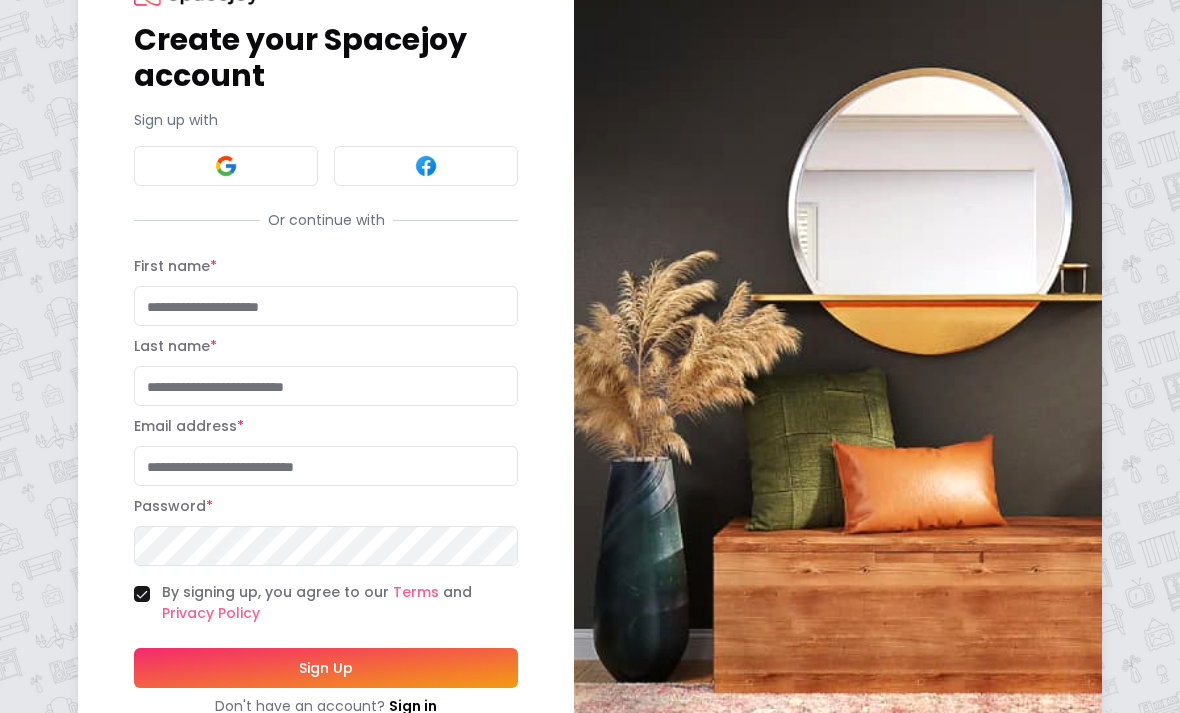 scroll, scrollTop: 0, scrollLeft: 0, axis: both 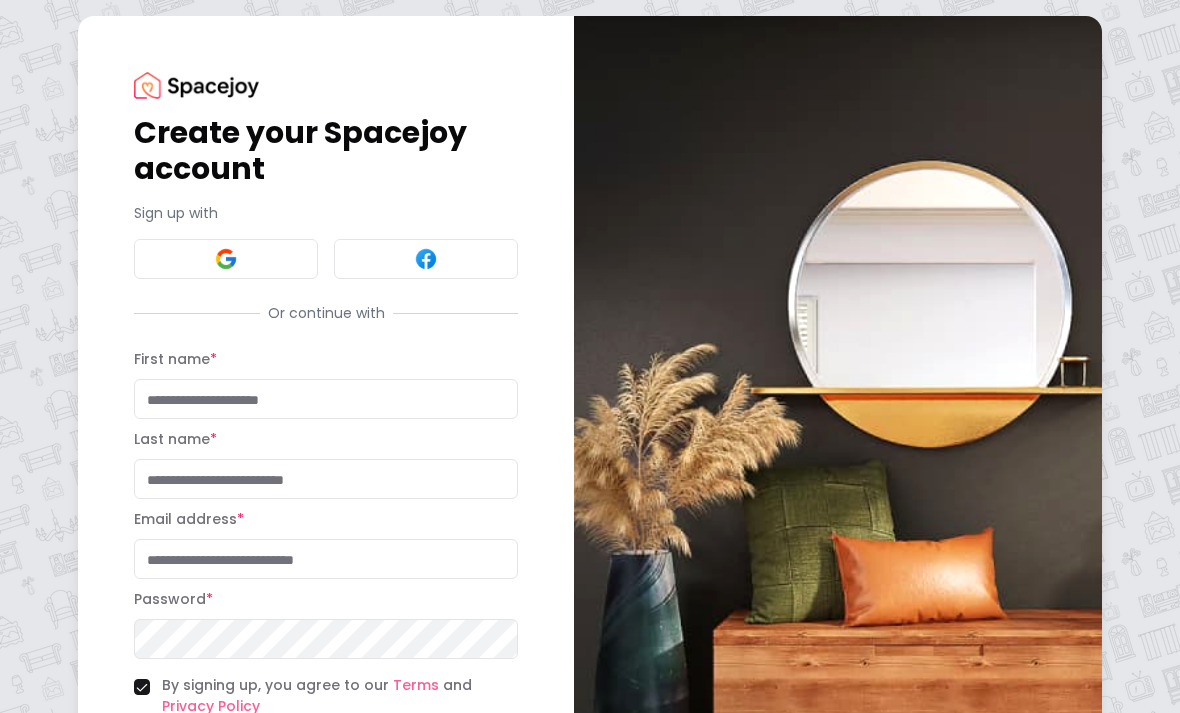 click on "Create your Spacejoy account Sign up with Or continue with First name  * Last name  * Email address  * Password  * By signing up, you agree to our   Terms   and   Privacy Policy Sign Up Don't have an account?   Sign in" at bounding box center [590, 440] 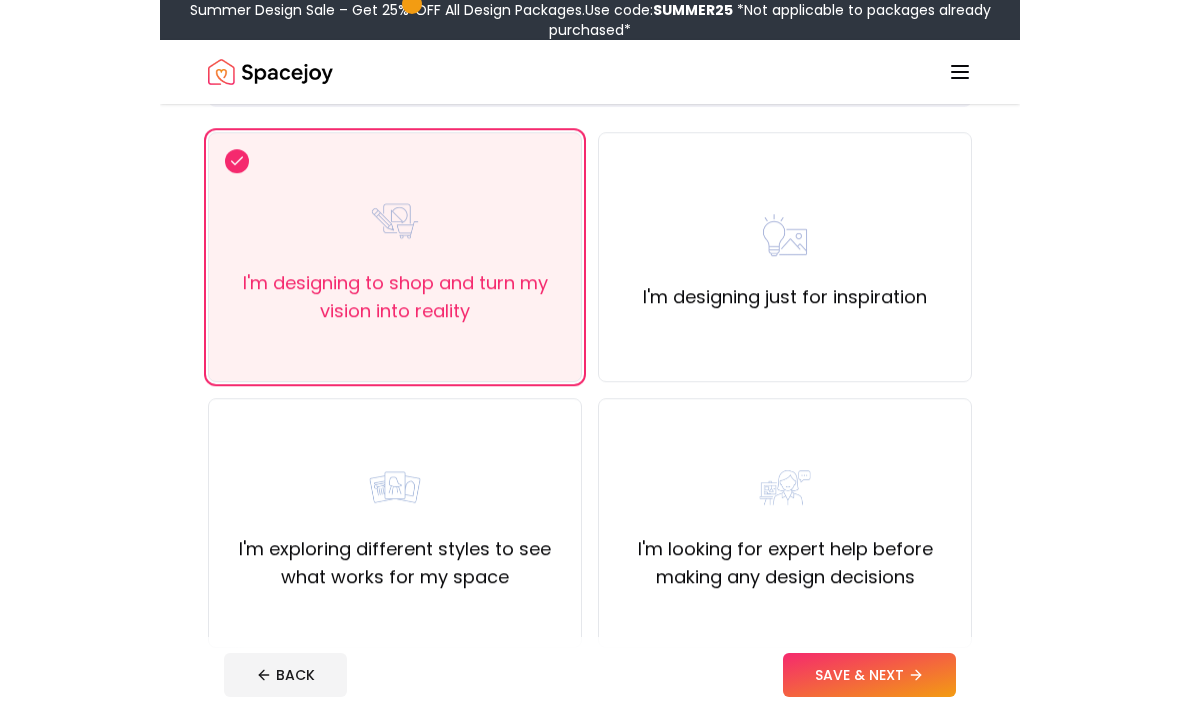 scroll, scrollTop: 145, scrollLeft: 0, axis: vertical 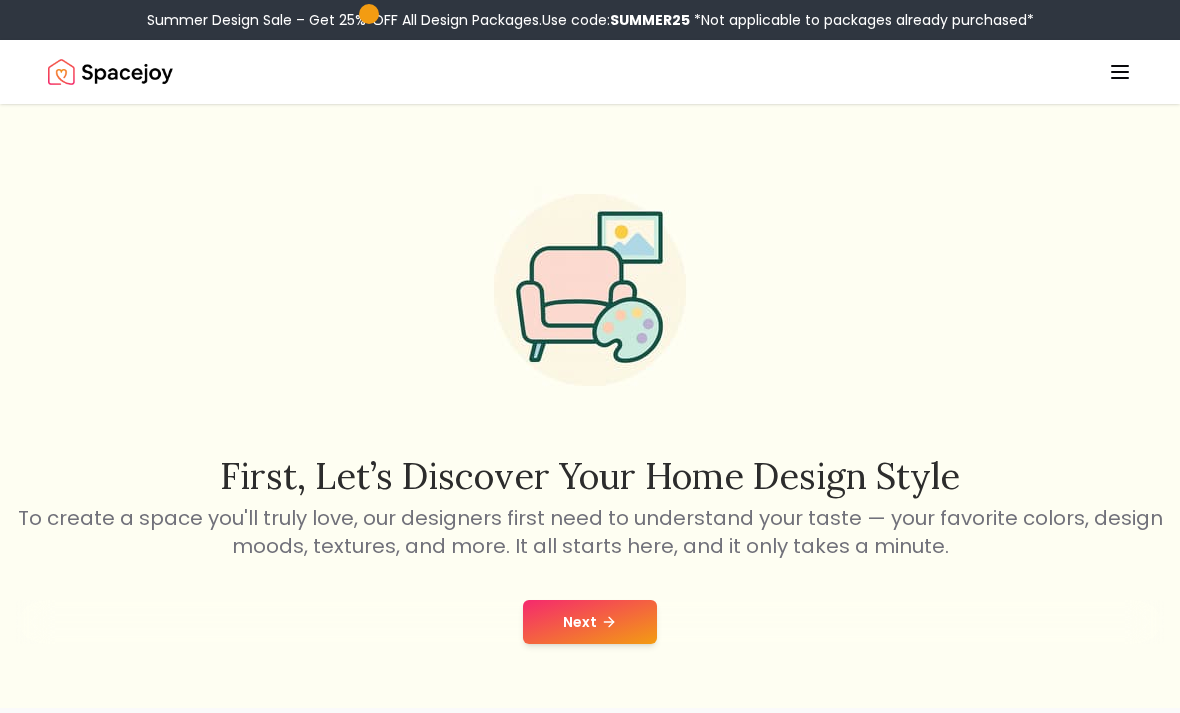 click on "First, let’s discover your home design style To create a space you'll truly love, our designers first need to understand your taste — your favorite colors, design moods, textures, and more. It all starts here, and it only takes a minute. Next" at bounding box center [590, 406] 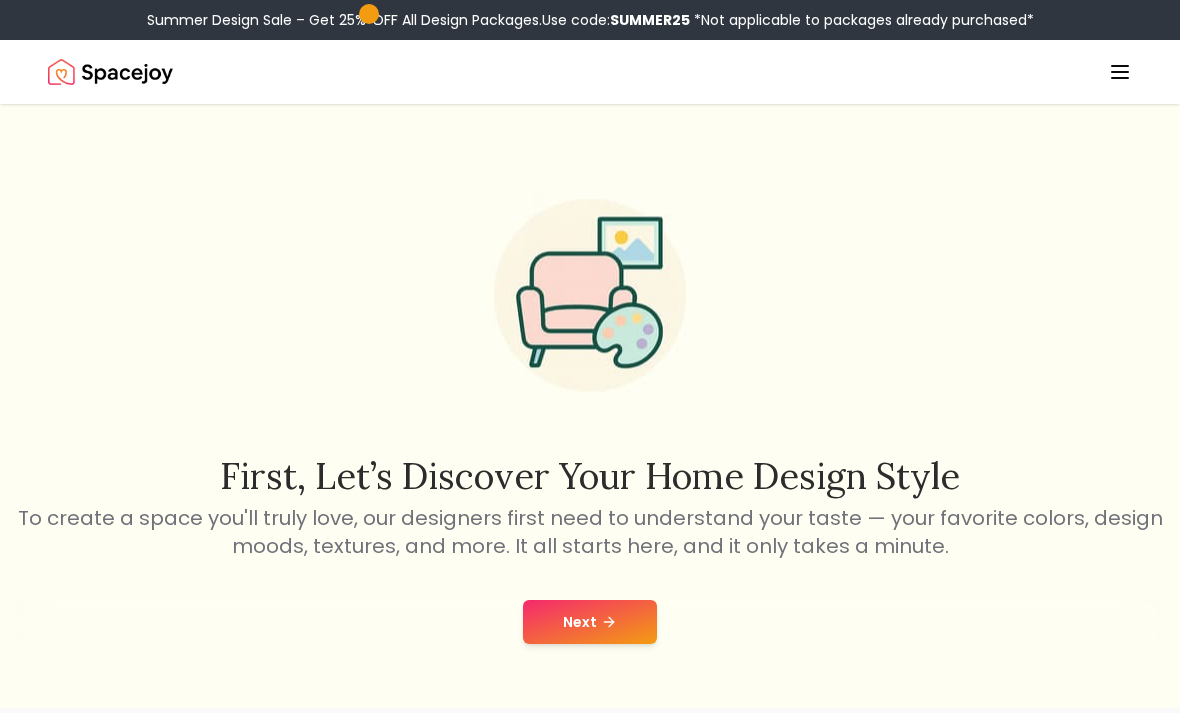 click on "First, let’s discover your home design style To create a space you'll truly love, our designers first need to understand your taste — your favorite colors, design moods, textures, and more. It all starts here, and it only takes a minute. Next" at bounding box center (590, 406) 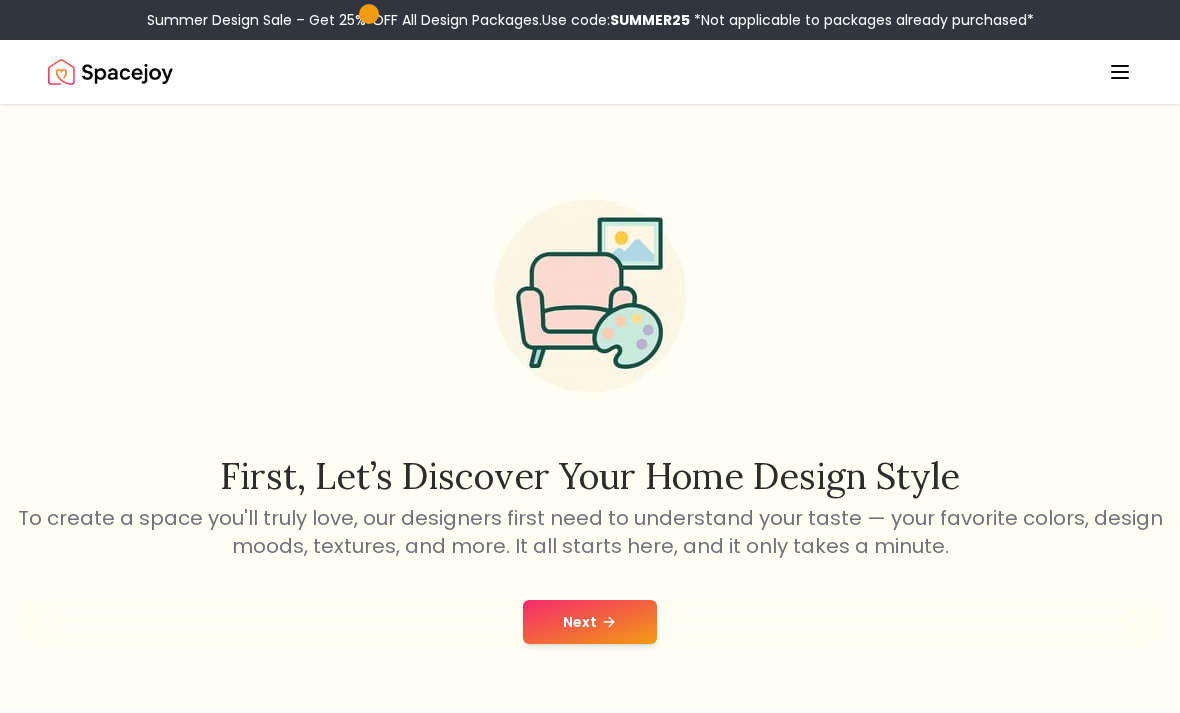 click on "Next" at bounding box center (590, 622) 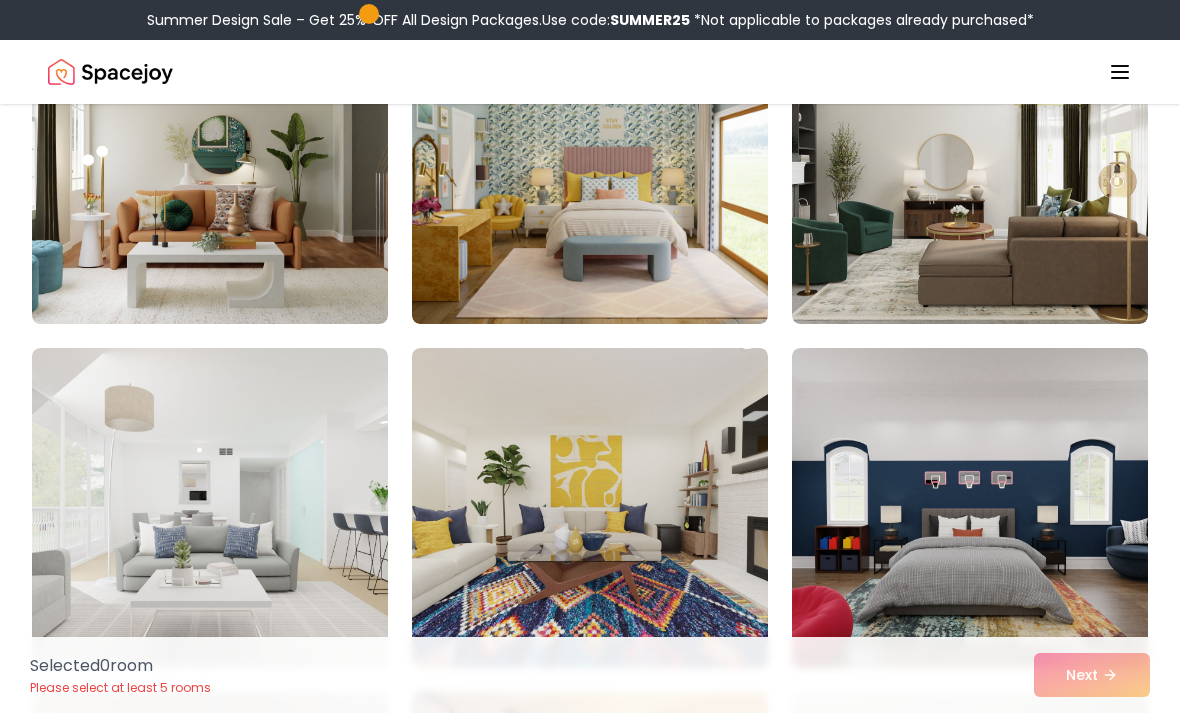 scroll, scrollTop: 3755, scrollLeft: 0, axis: vertical 